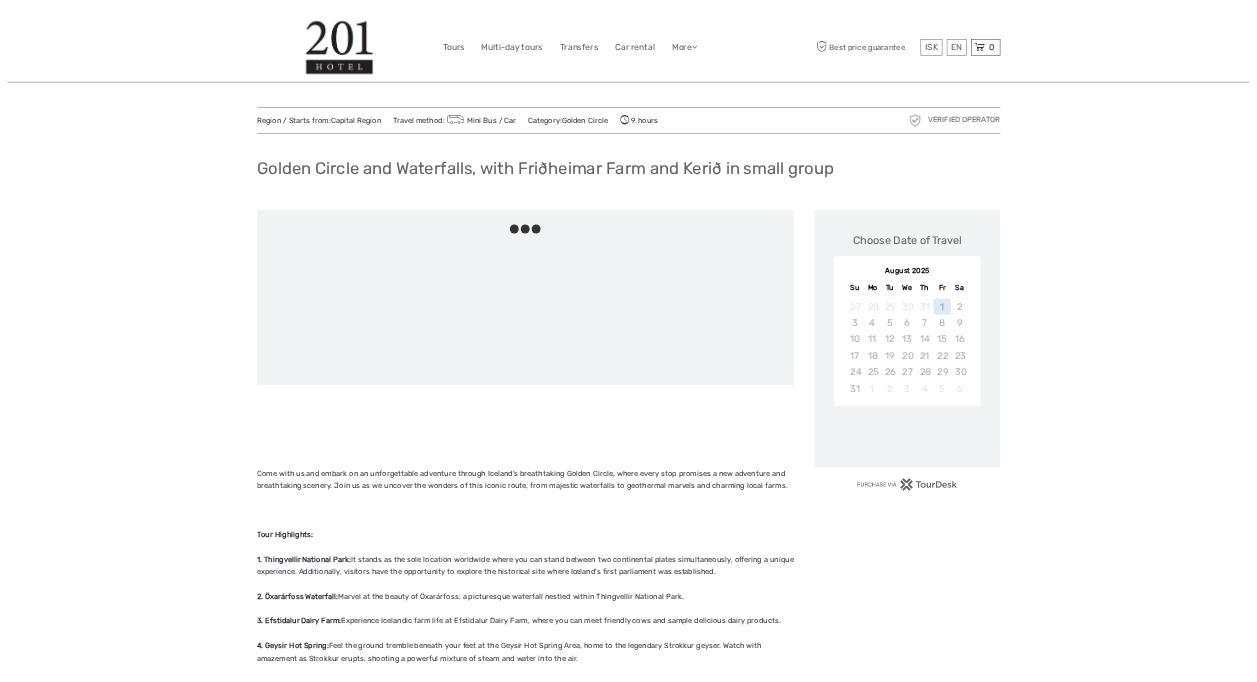 scroll, scrollTop: 0, scrollLeft: 0, axis: both 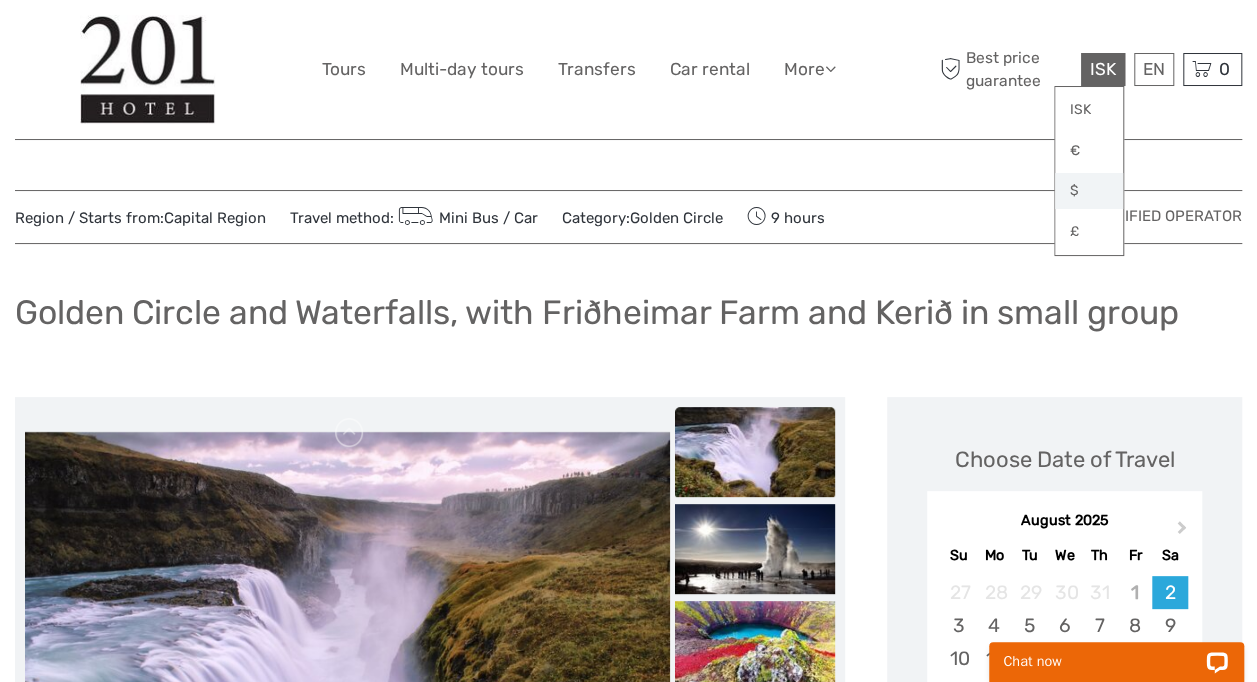 click on "$" at bounding box center (1089, 191) 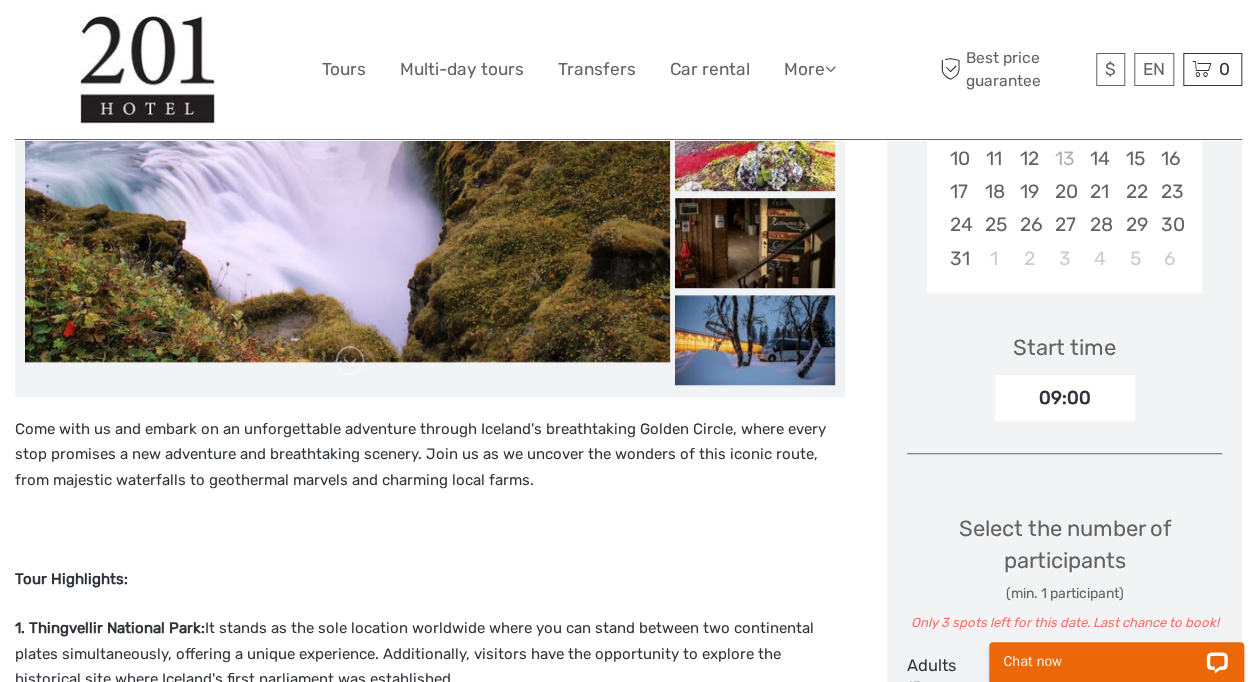 scroll, scrollTop: 900, scrollLeft: 0, axis: vertical 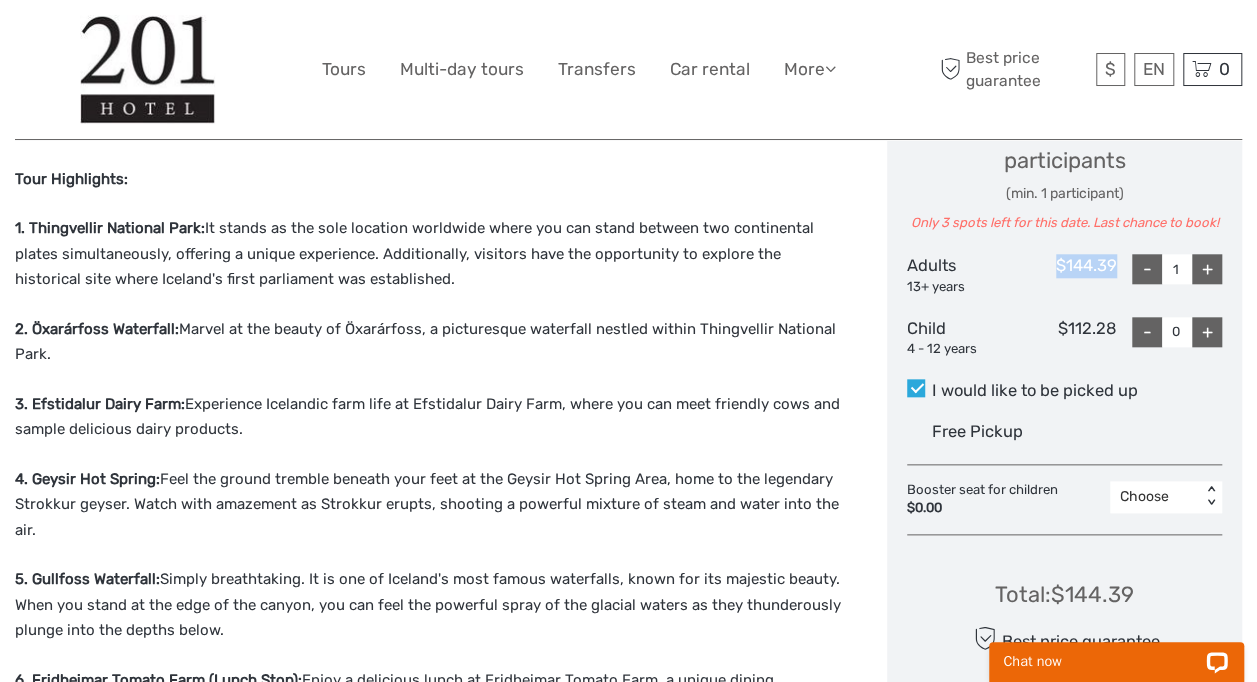 drag, startPoint x: 1052, startPoint y: 268, endPoint x: 1118, endPoint y: 266, distance: 66.0303 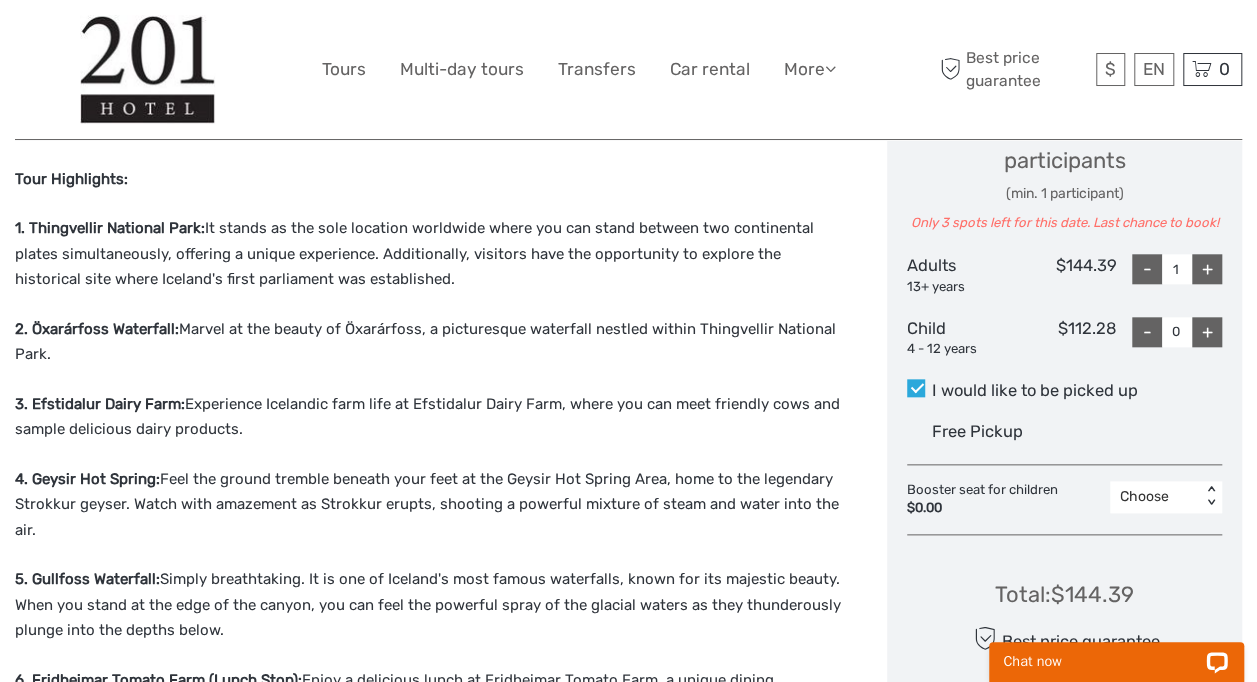 click on "2. Öxarárfoss Waterfall: Marvel at the beauty of Öxarárfoss, a picturesque waterfall nestled within Thingvellir National Park." at bounding box center (430, 342) 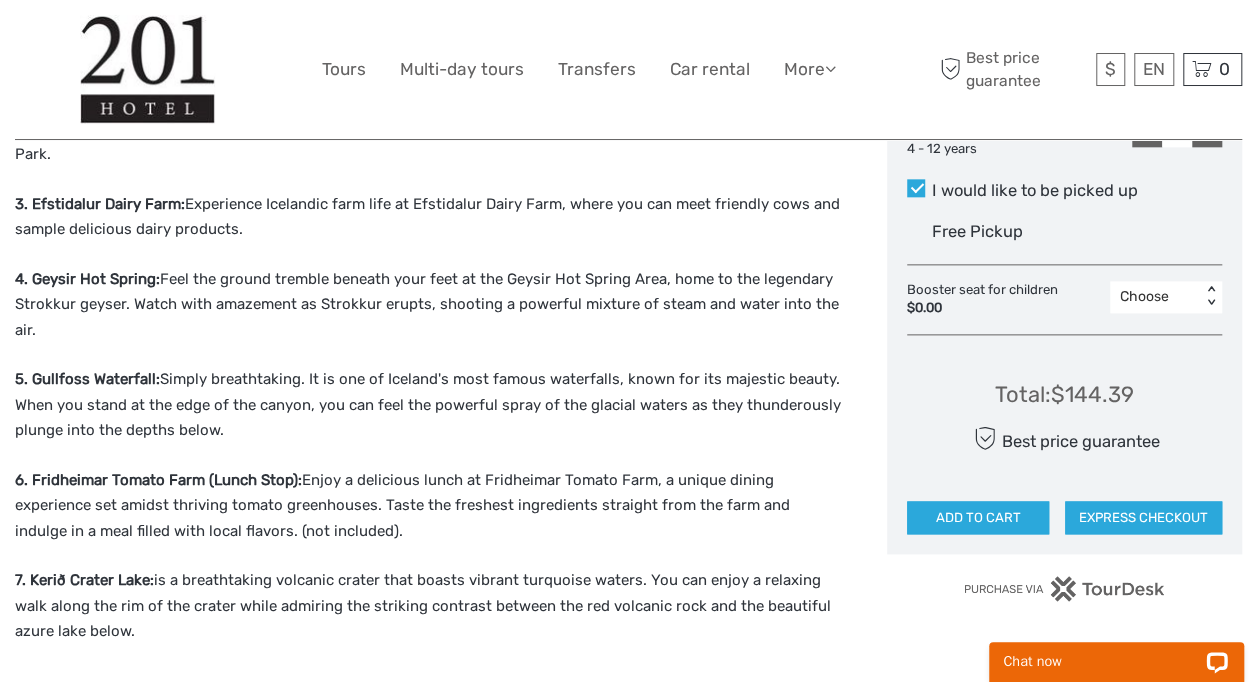 scroll, scrollTop: 1100, scrollLeft: 0, axis: vertical 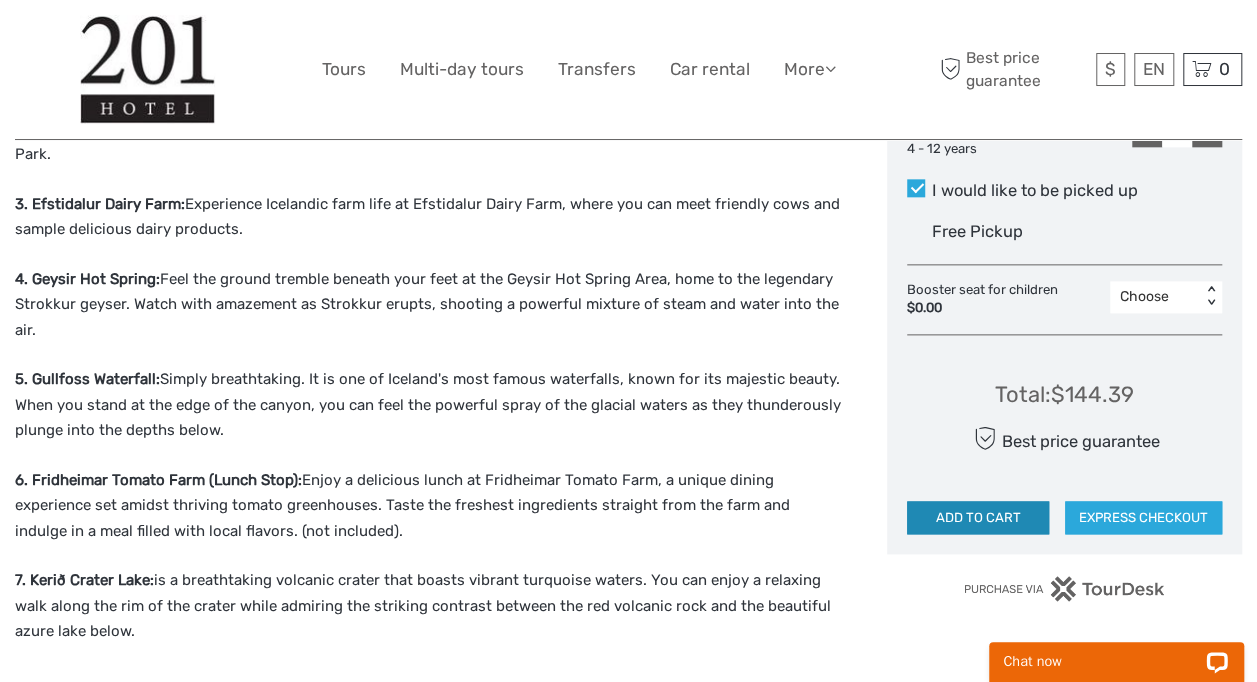 click on "ADD TO CART" at bounding box center (978, 518) 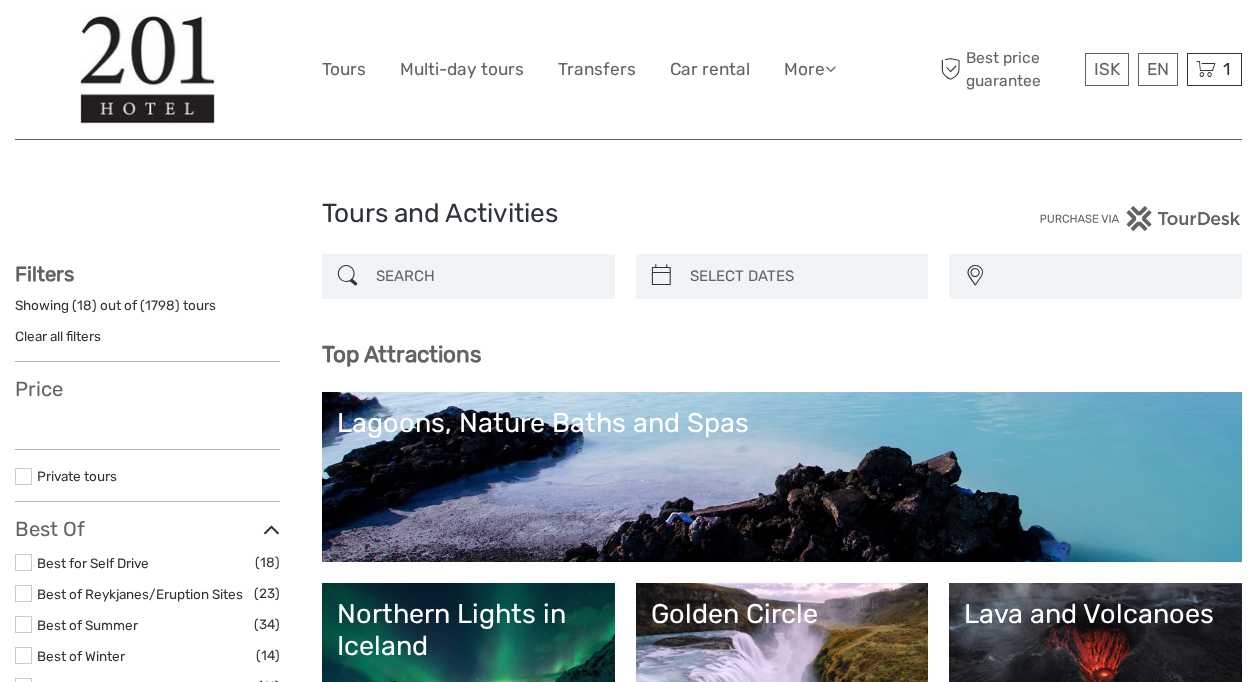 select 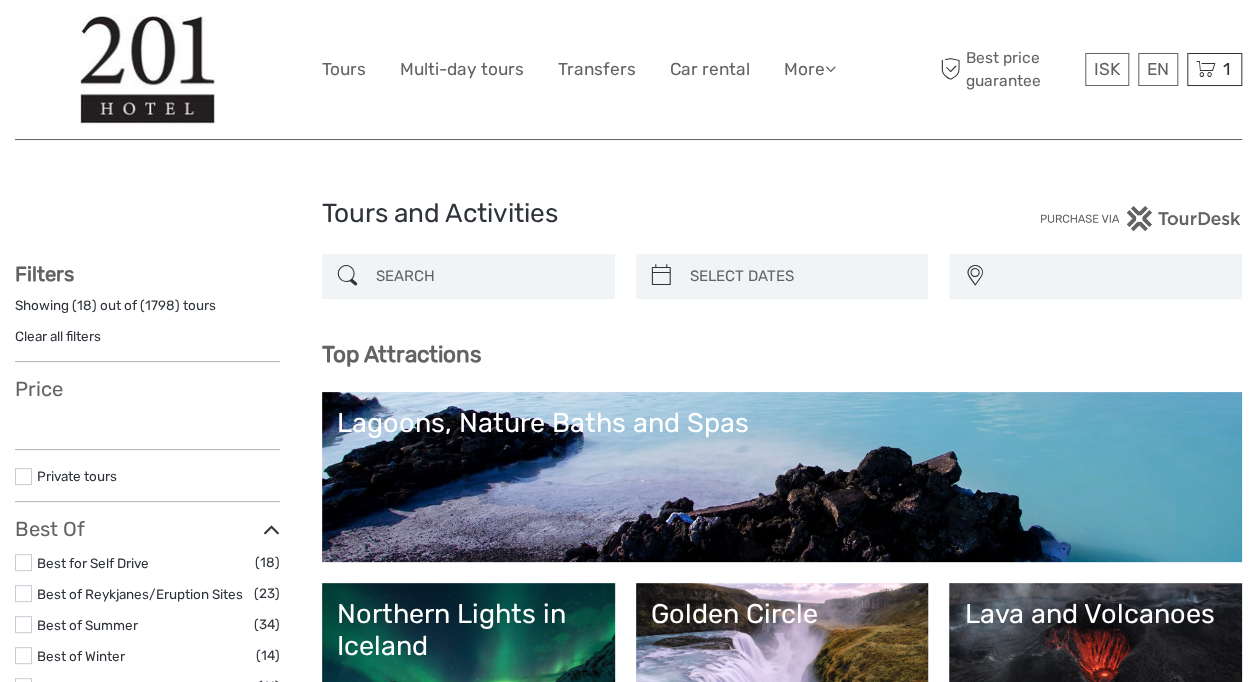 select 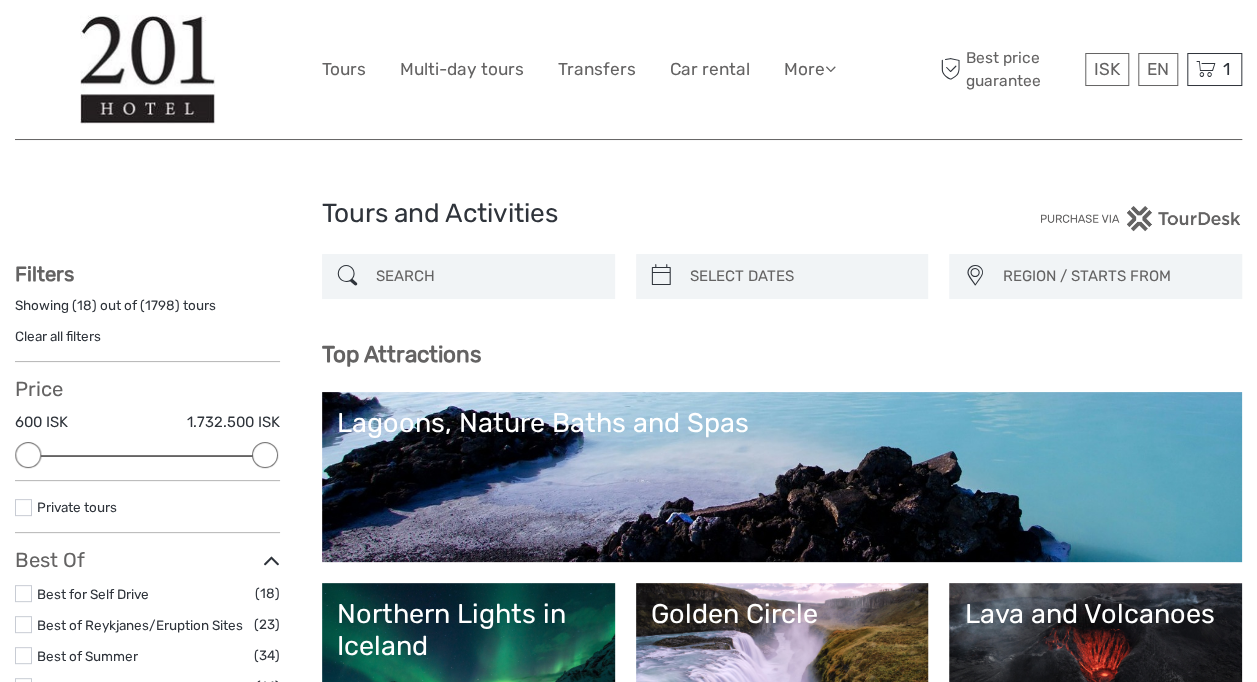 scroll, scrollTop: 0, scrollLeft: 0, axis: both 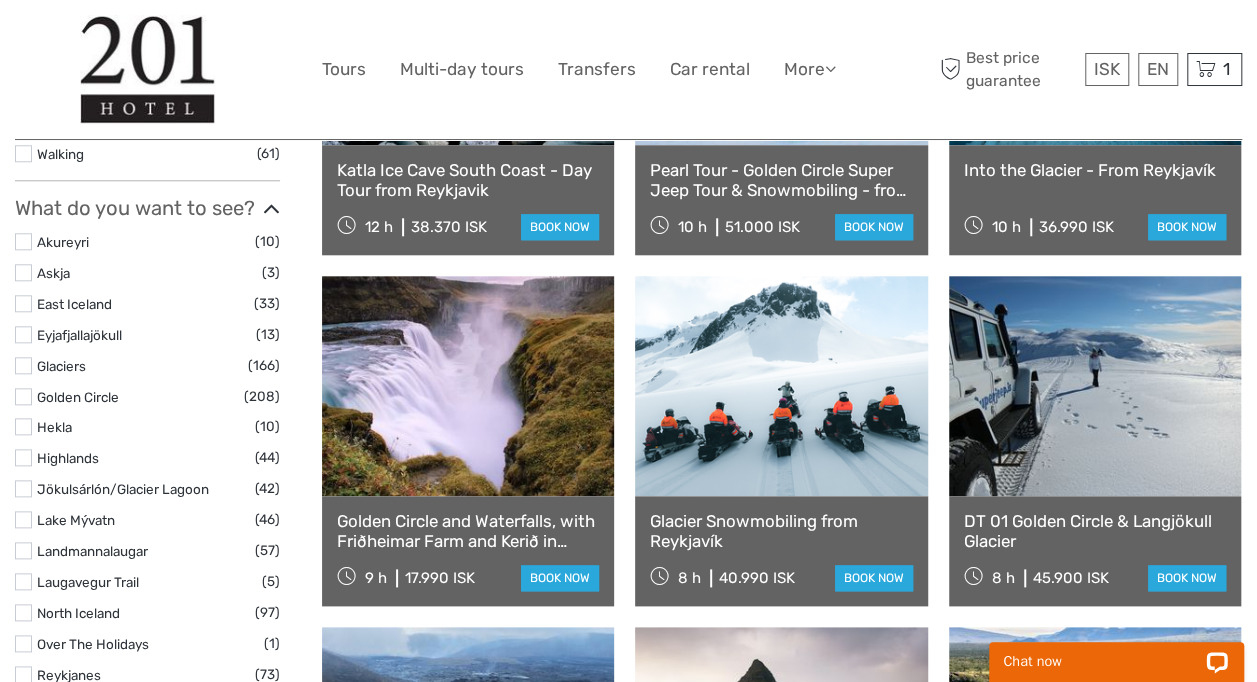 click on "Glacier Snowmobiling from Reykjavík" at bounding box center (781, 531) 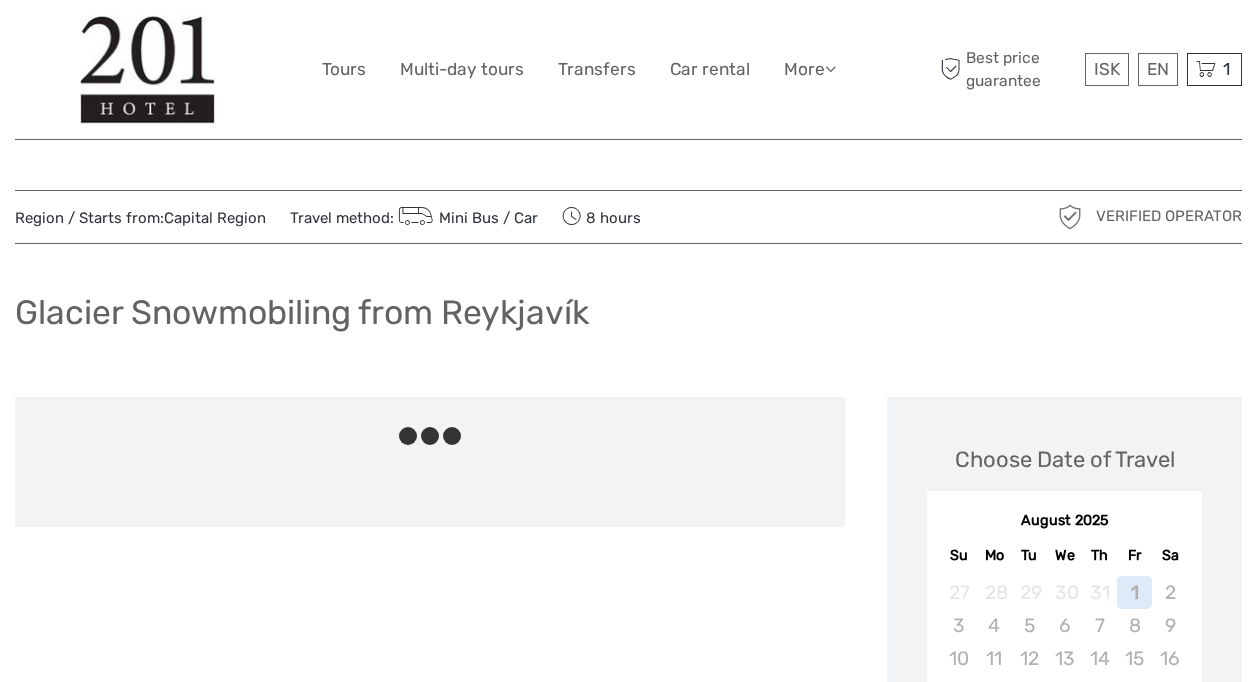 scroll, scrollTop: 0, scrollLeft: 0, axis: both 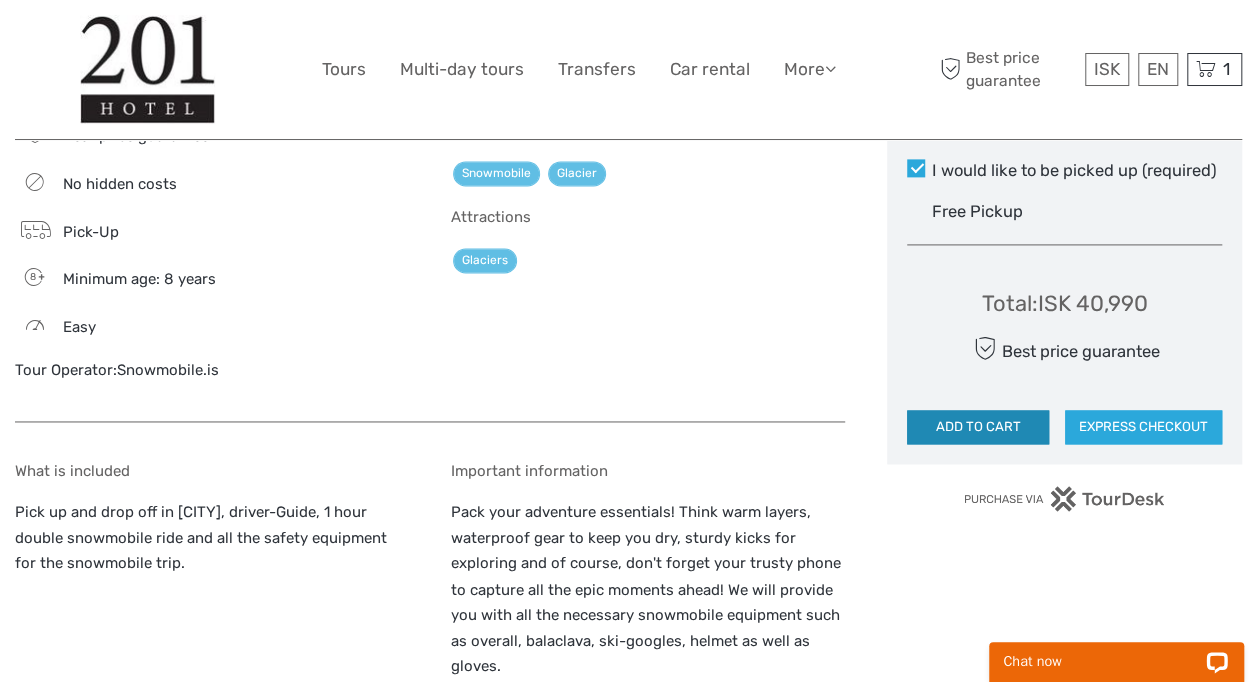 click on "ADD TO CART" at bounding box center (978, 427) 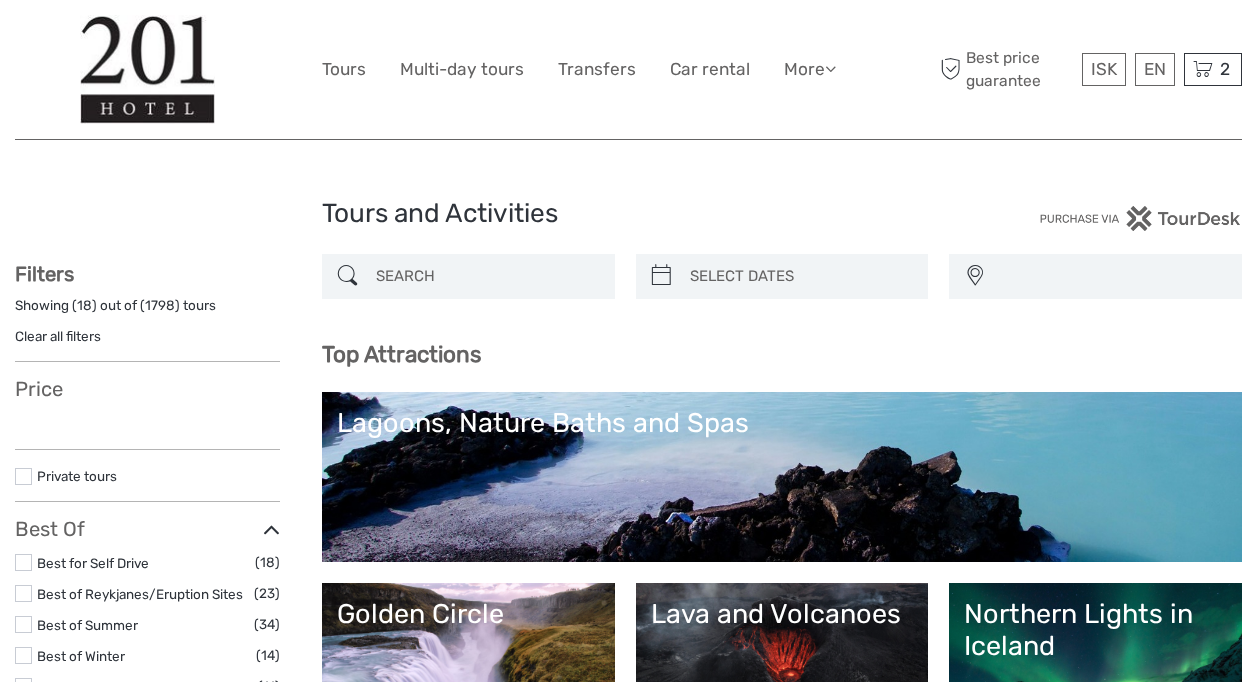 select 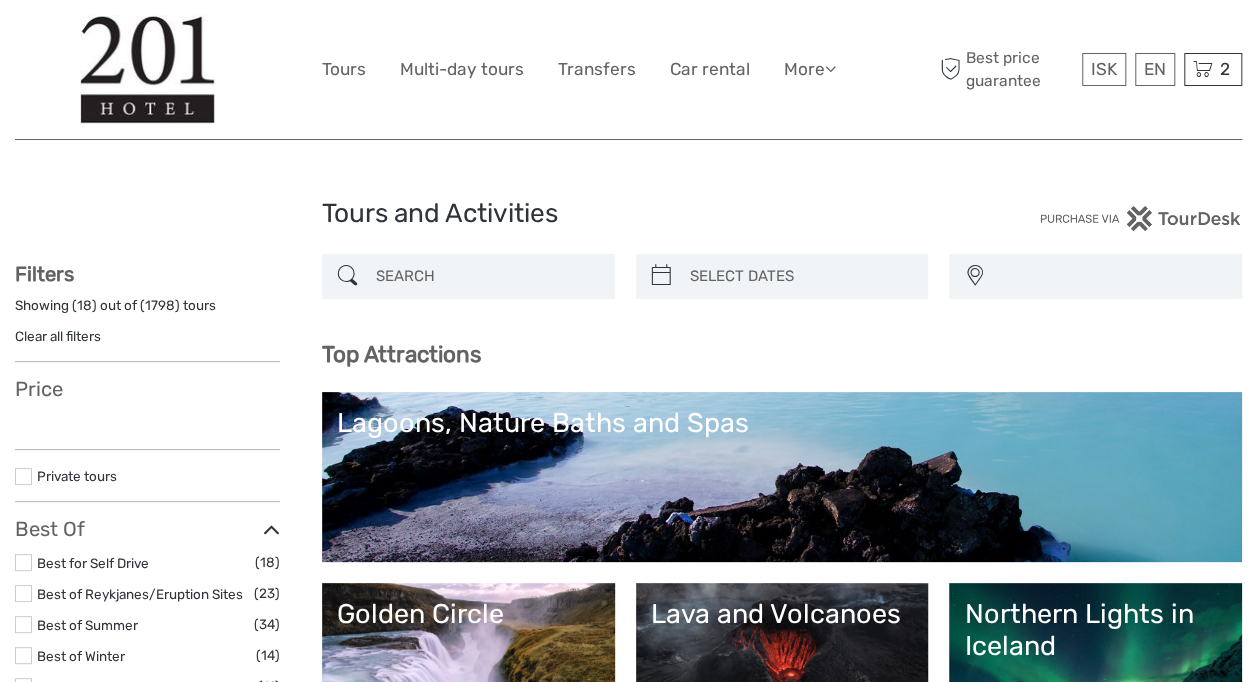 select 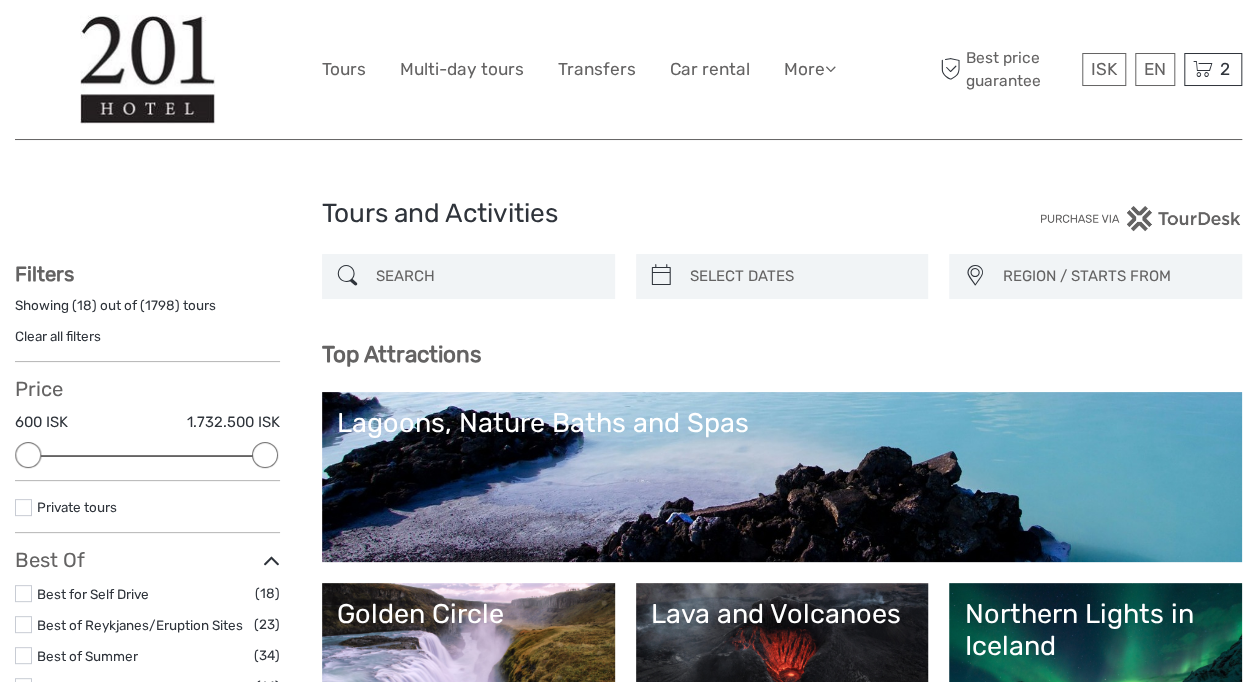 scroll, scrollTop: 0, scrollLeft: 0, axis: both 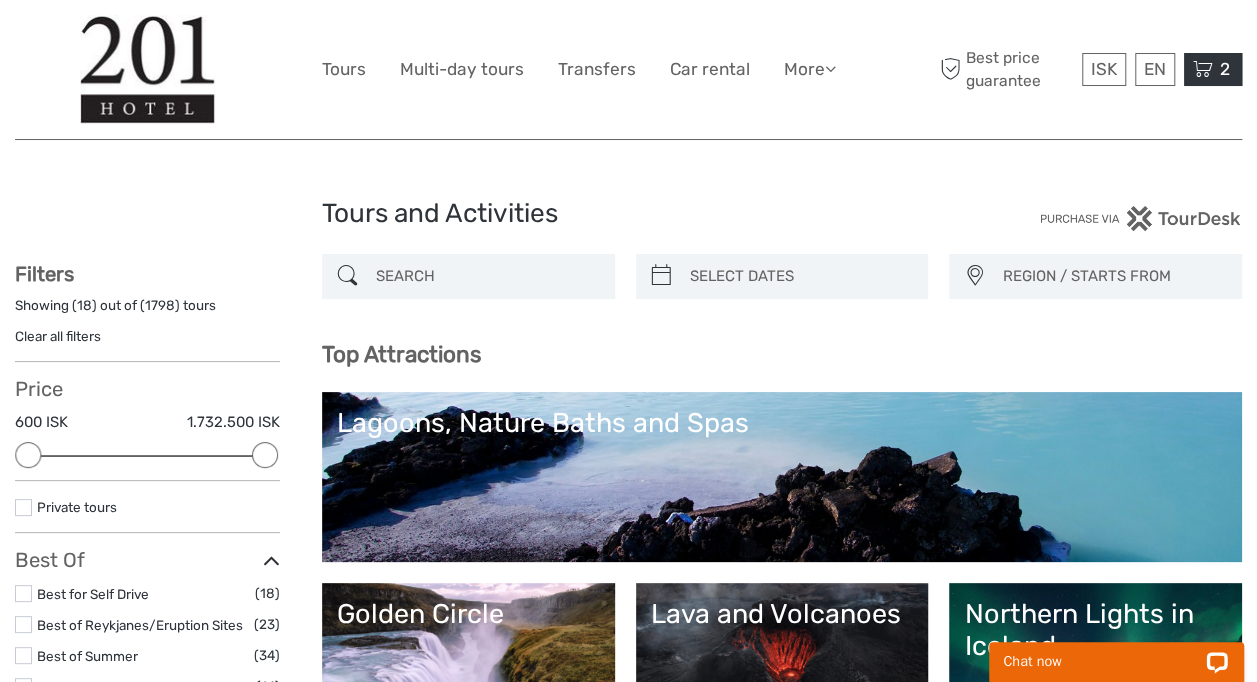 click at bounding box center (1203, 69) 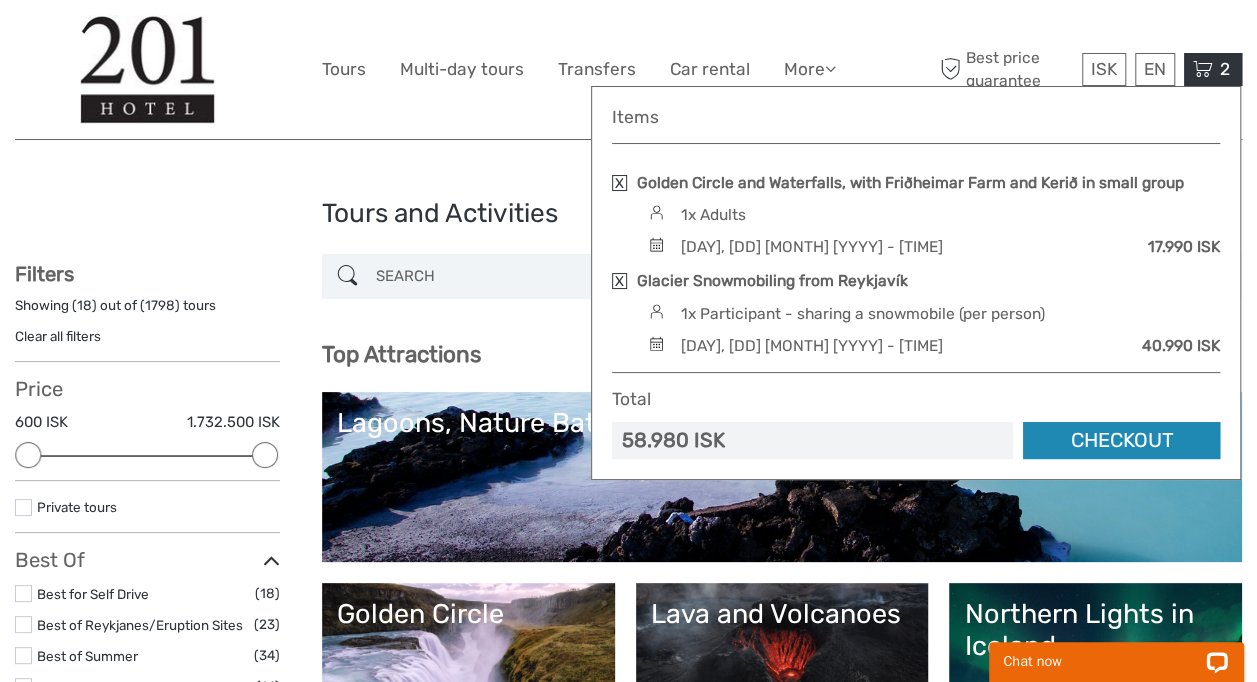 click on "Checkout" at bounding box center [1121, 440] 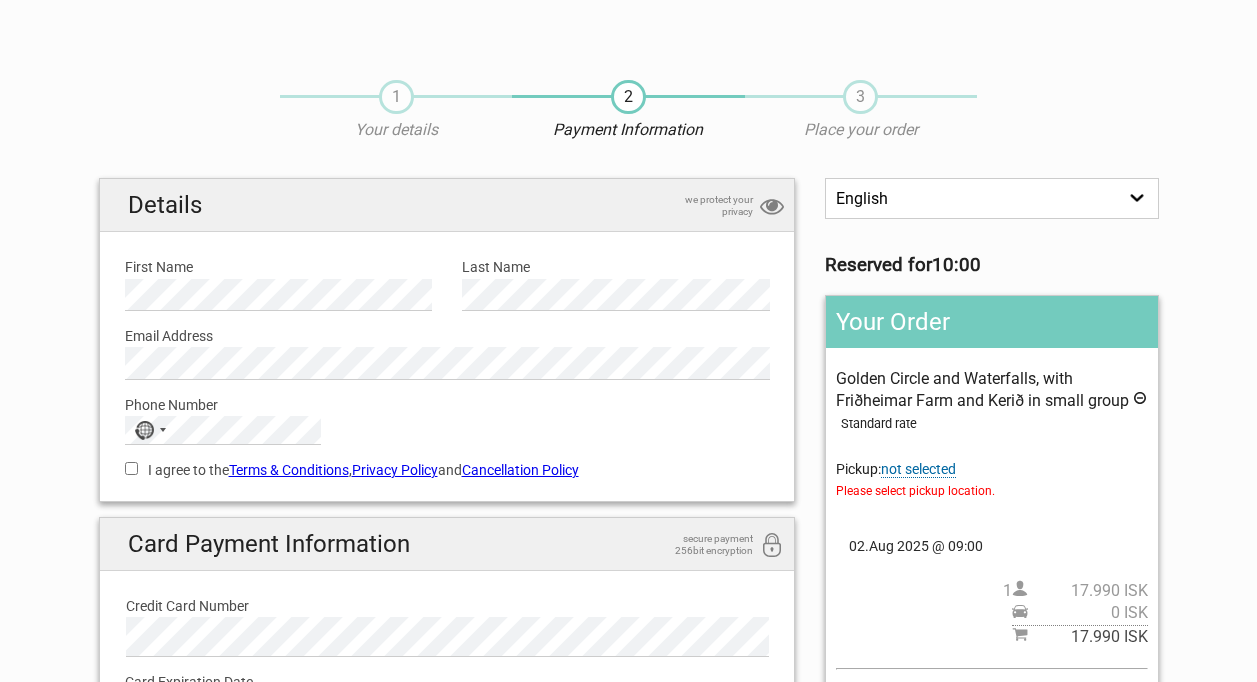 scroll, scrollTop: 0, scrollLeft: 0, axis: both 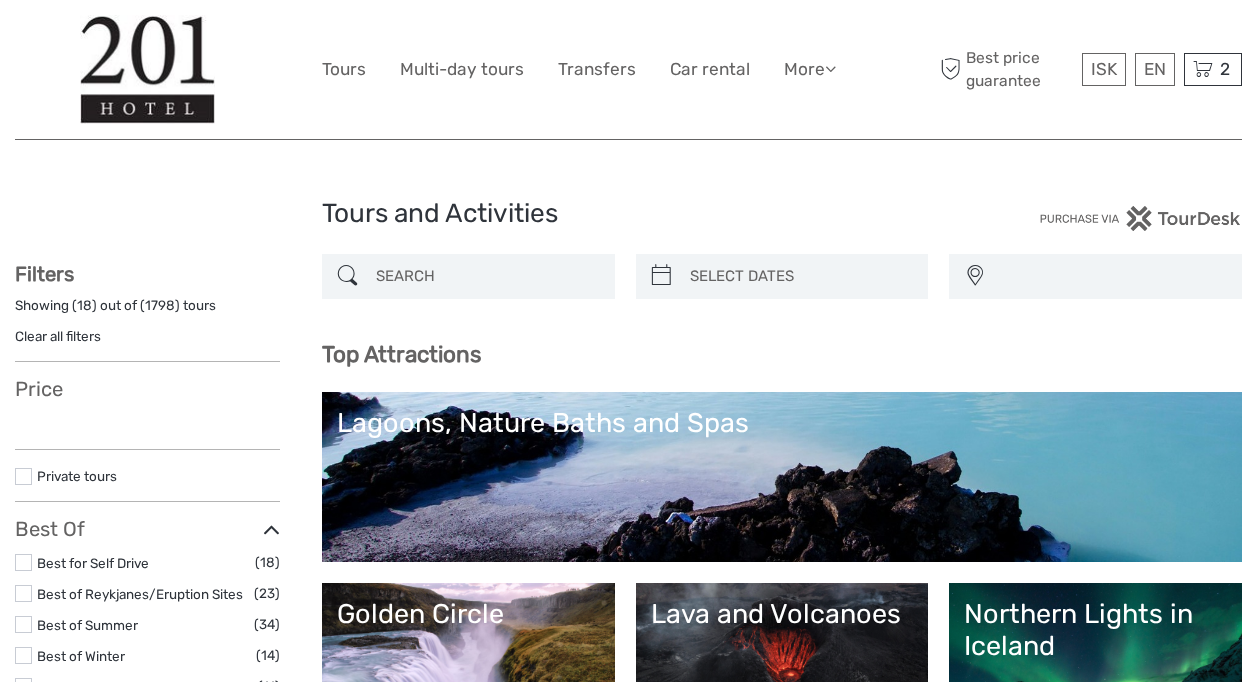 select 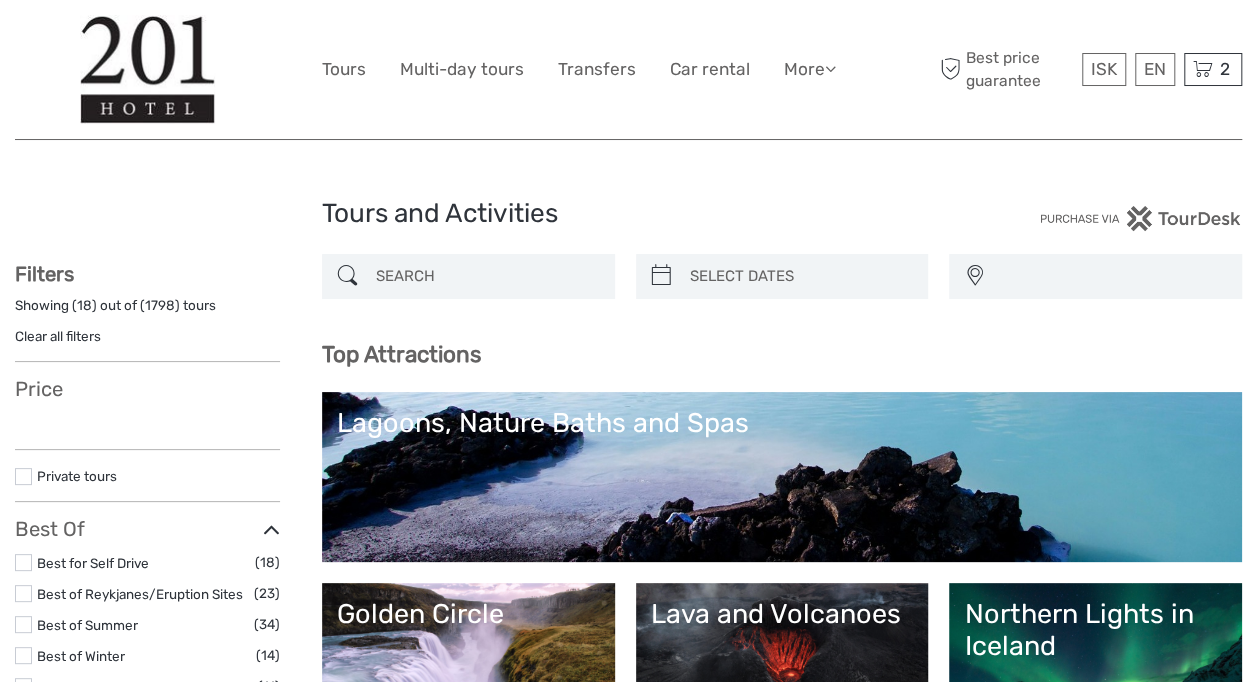 select 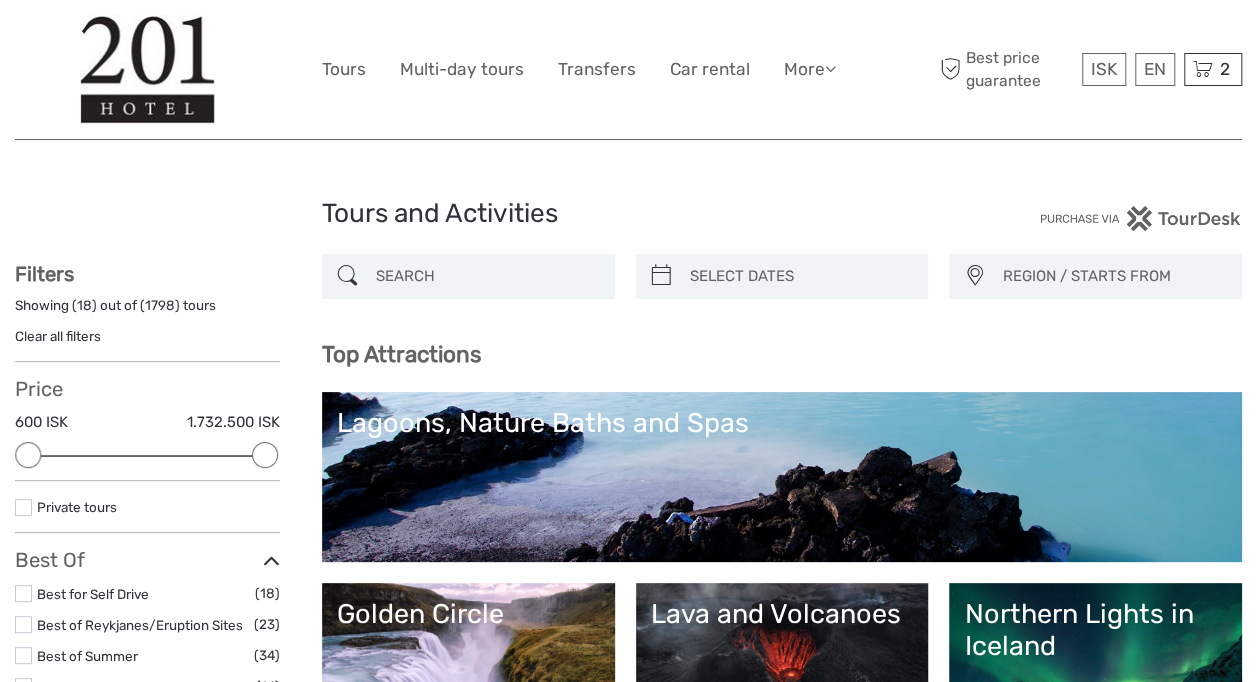 scroll, scrollTop: 0, scrollLeft: 0, axis: both 